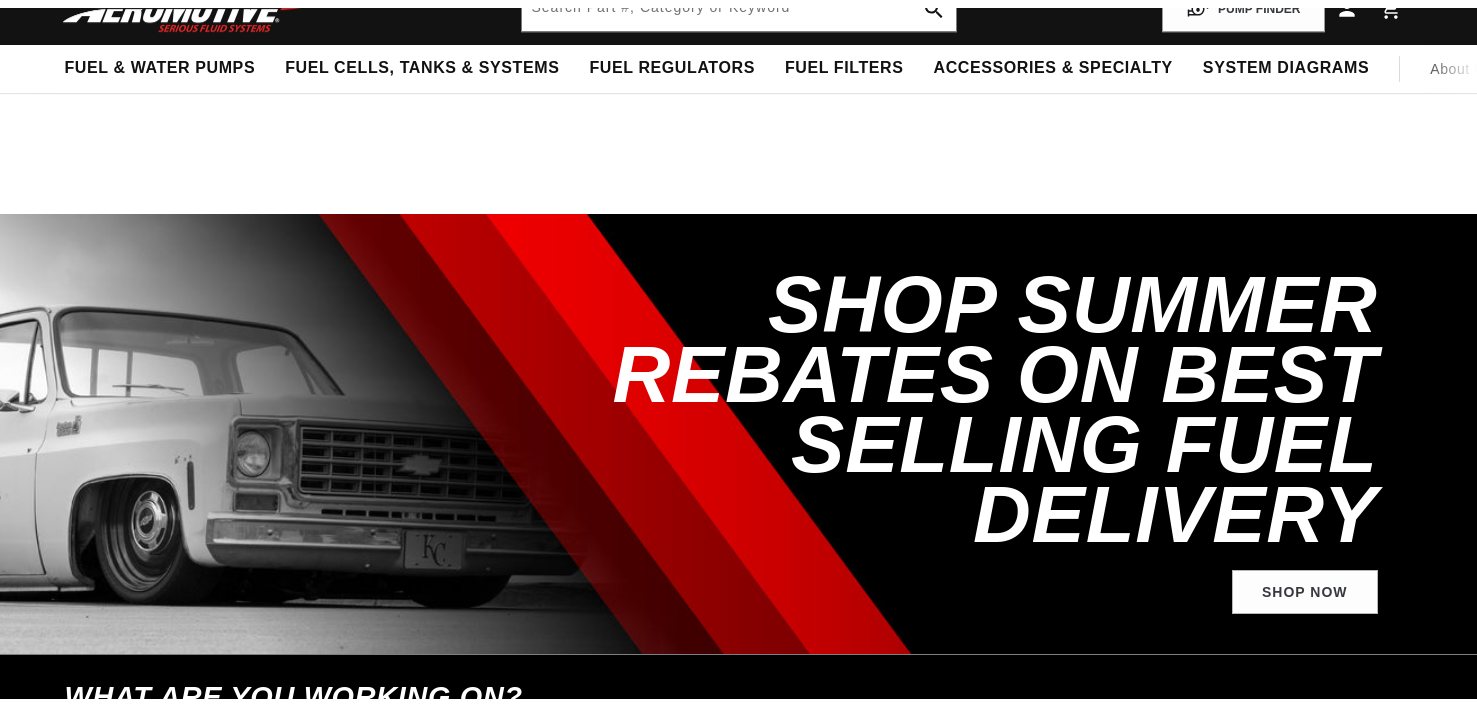 scroll, scrollTop: 400, scrollLeft: 0, axis: vertical 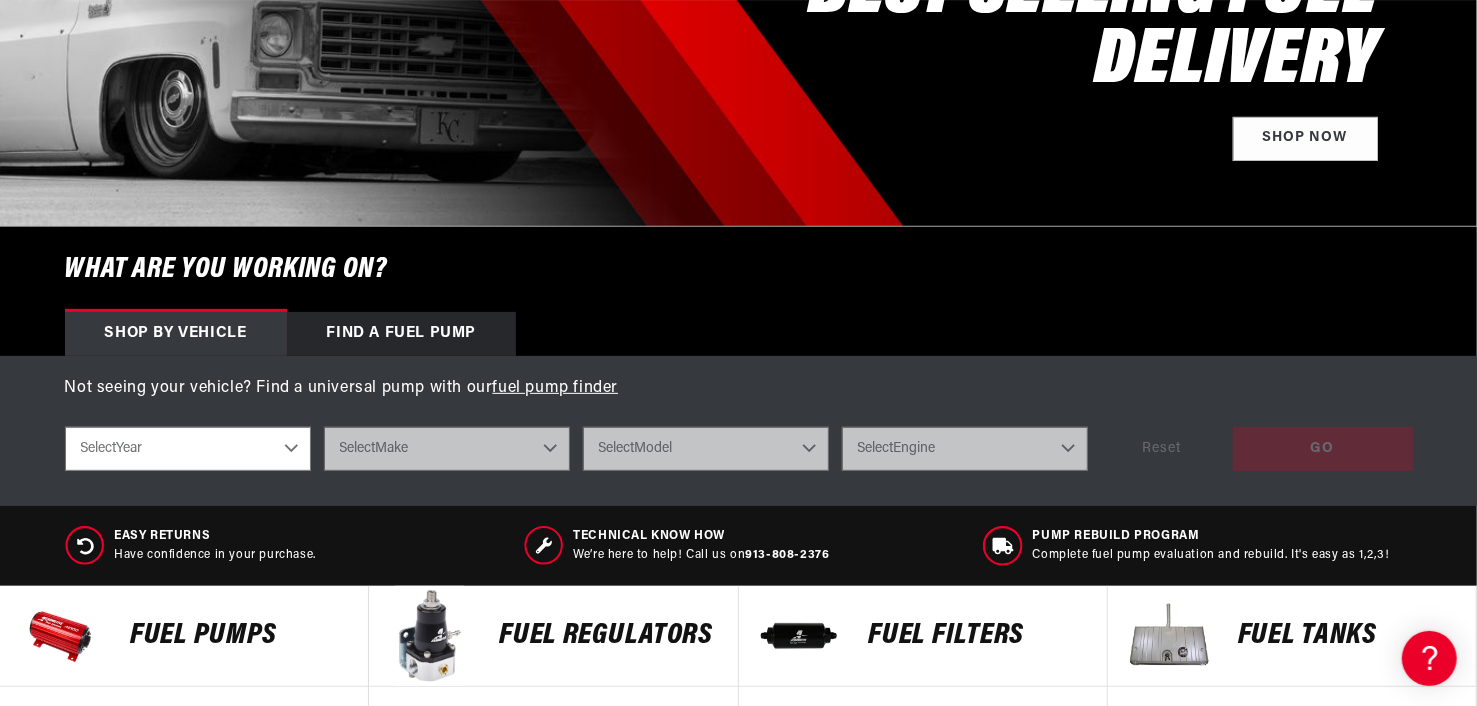 click on "Select  Year
2023
2022
2021
2020
2019
2018
2017
2016
2015
2014
2013
2012
2011
2010
2009
2008
2007
2006
2005
2004
2003
2002
2001
2000
1999
1998
1997
1996
1995
1994
1993
1992
1991
1990
1989
1988
1987" at bounding box center (188, 449) 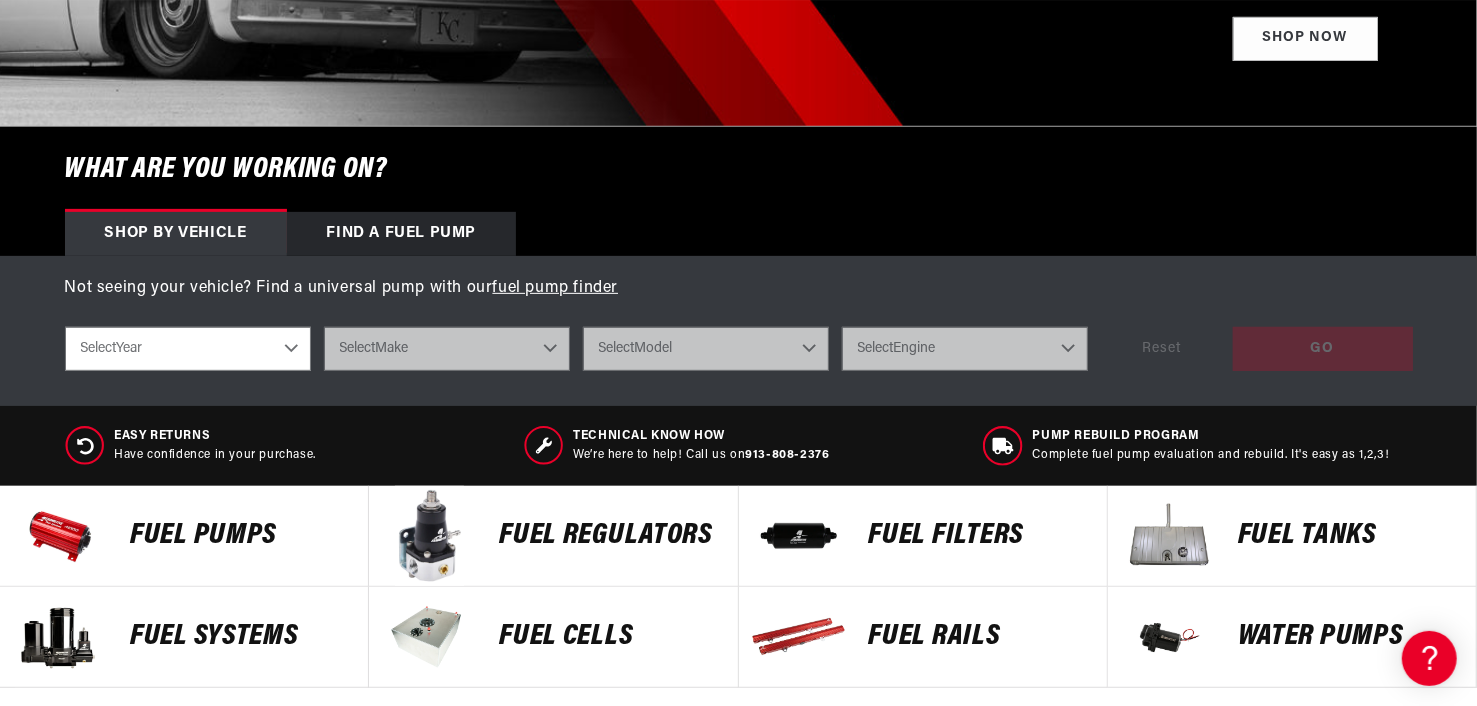 scroll, scrollTop: 0, scrollLeft: 0, axis: both 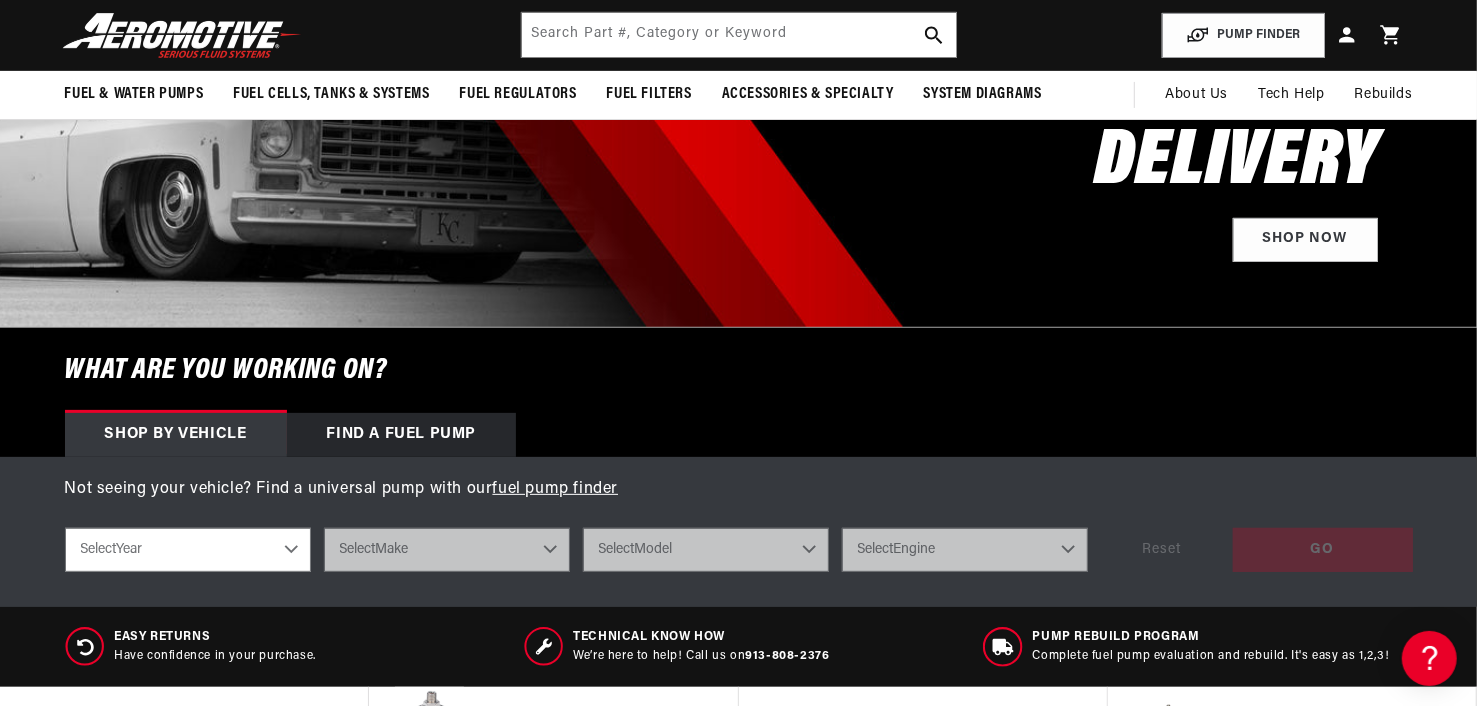 click on "Select  Year
2023
2022
2021
2020
2019
2018
2017
2016
2015
2014
2013
2012
2011
2010
2009
2008
2007
2006
2005
2004
2003
2002
2001
2000
1999
1998
1997
1996
1995
1994
1993
1992
1991
1990
1989
1988
1987" at bounding box center (188, 550) 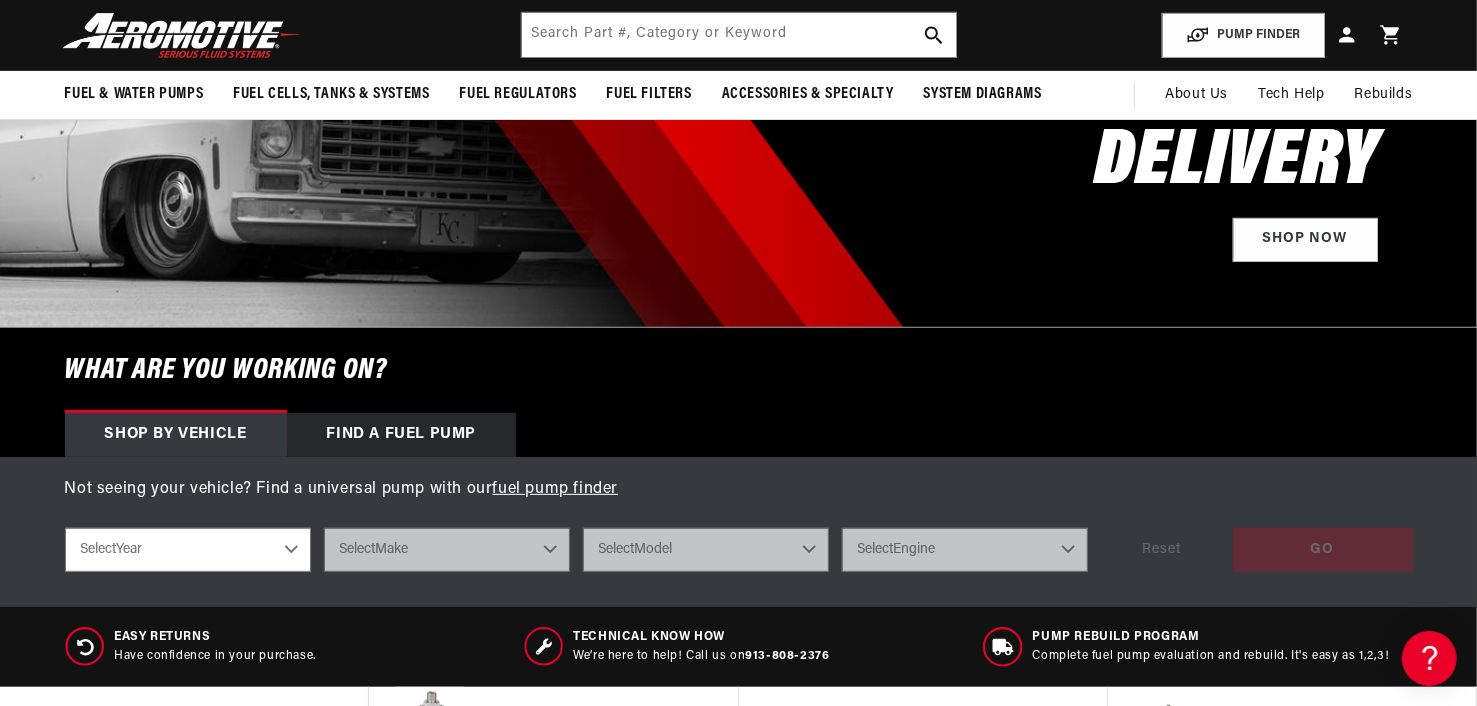 scroll, scrollTop: 0, scrollLeft: 599, axis: horizontal 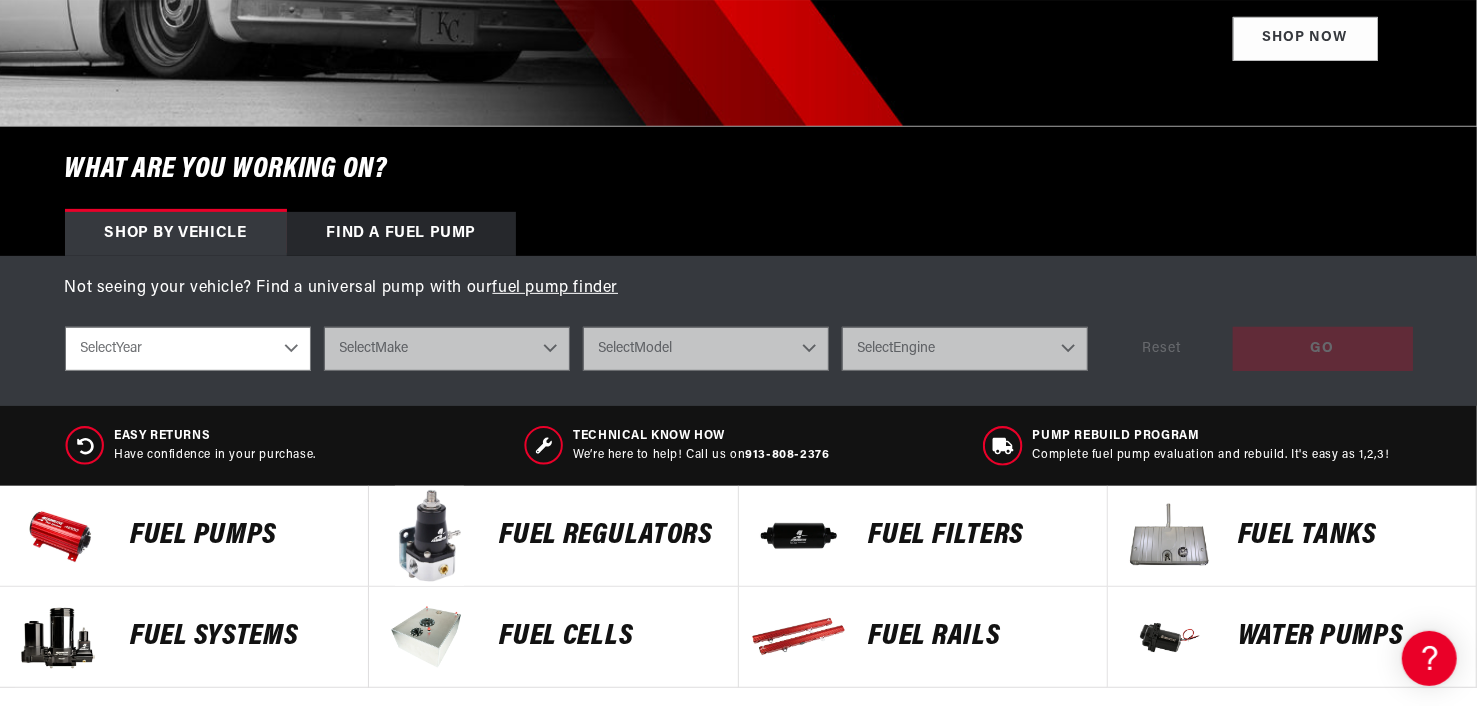 click on "Select  Year
2023
2022
2021
2020
2019
2018
2017
2016
2015
2014
2013
2012
2011
2010
2009
2008
2007
2006
2005
2004
2003
2002
2001
2000
1999
1998
1997
1996
1995
1994
1993
1992
1991
1990
1989
1988
1987" at bounding box center [188, 349] 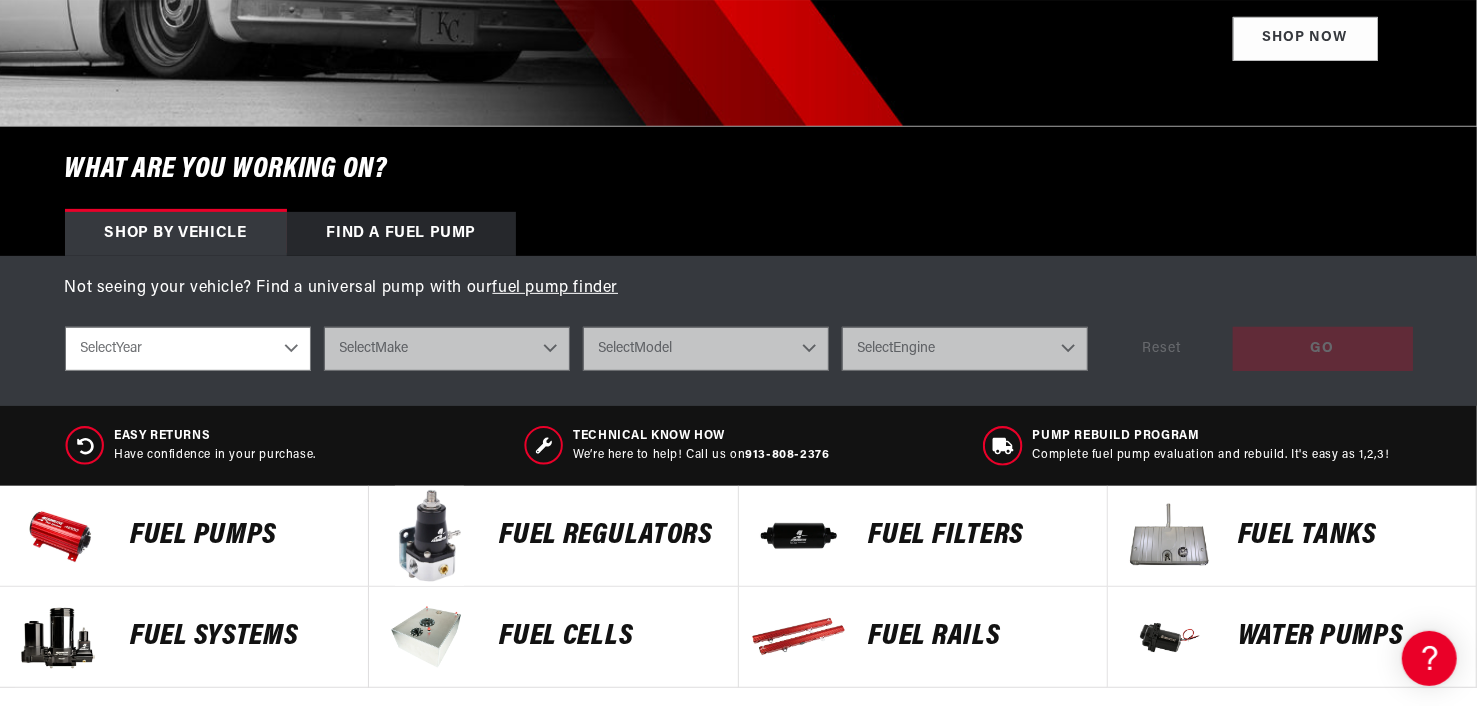 select on "1999" 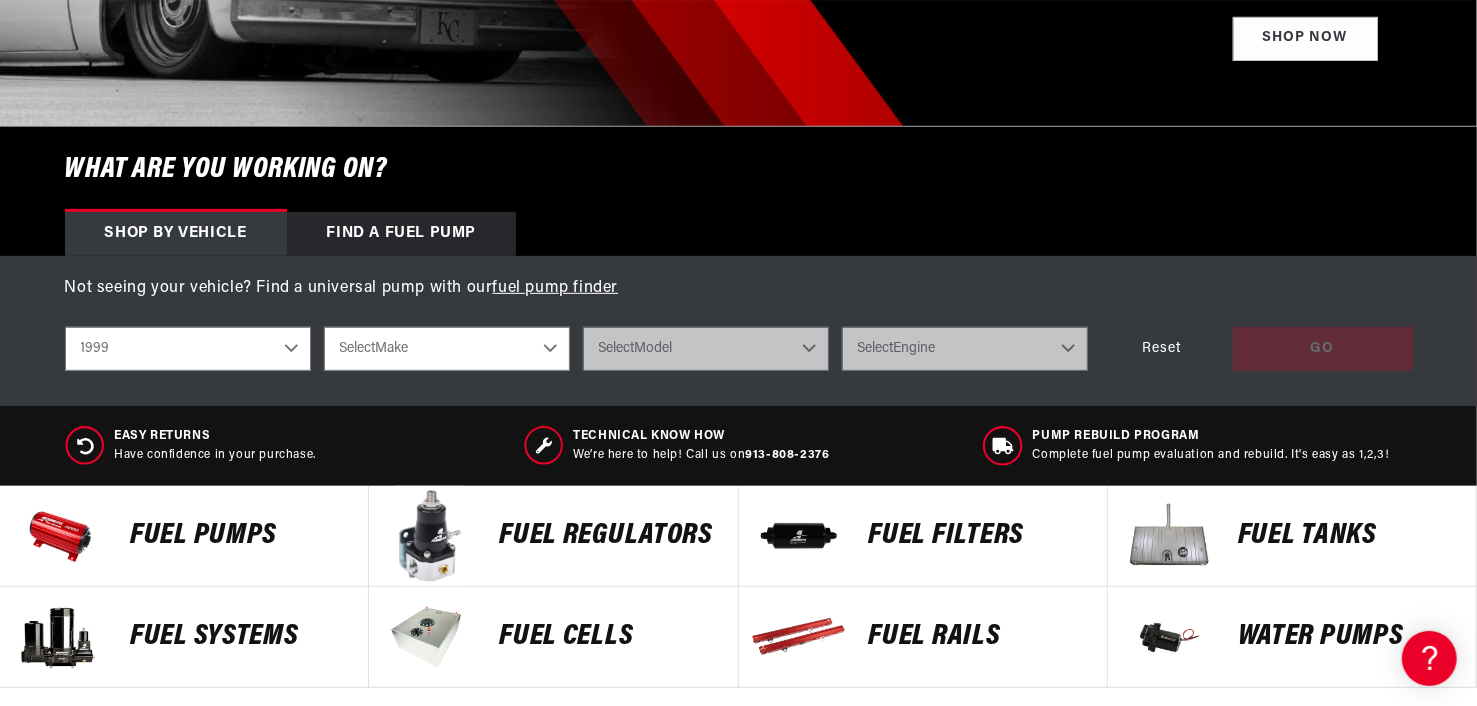scroll, scrollTop: 0, scrollLeft: 0, axis: both 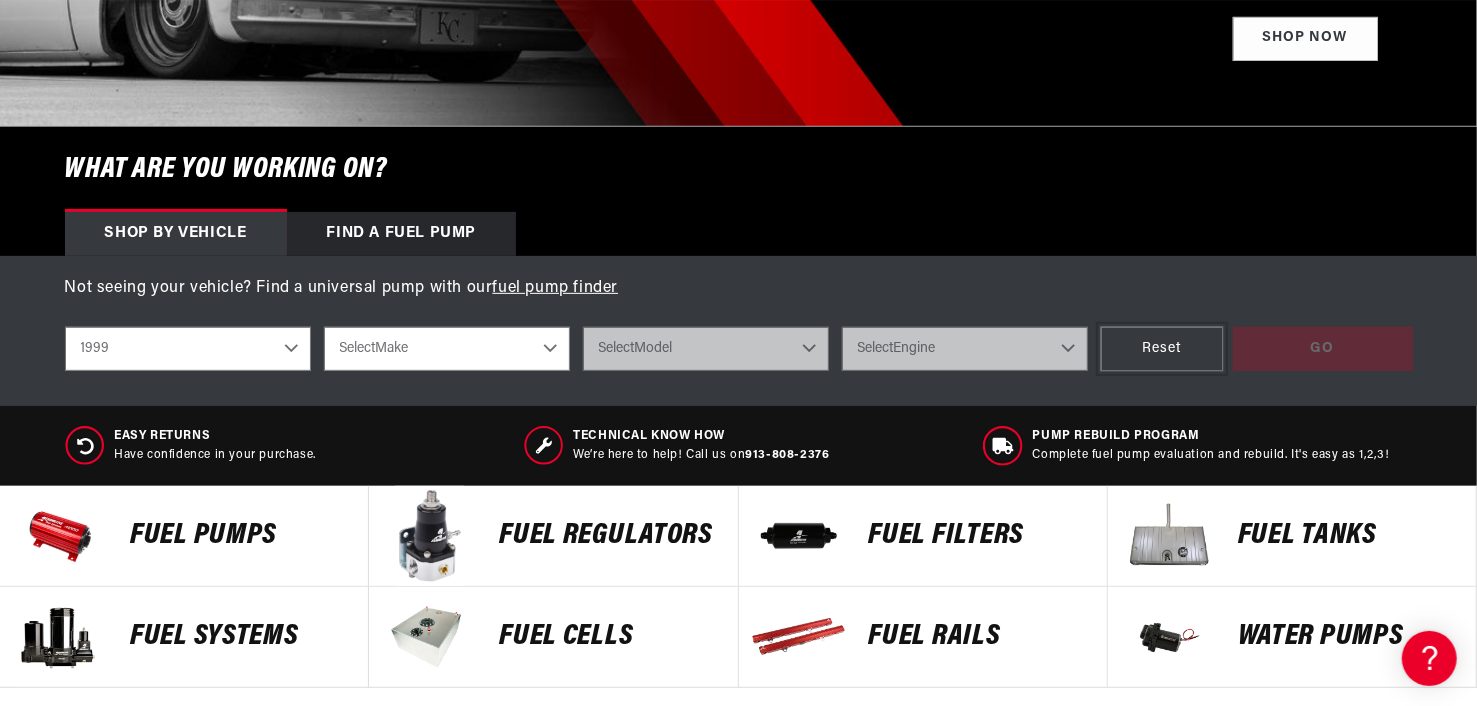 click on "Reset" at bounding box center (1162, 349) 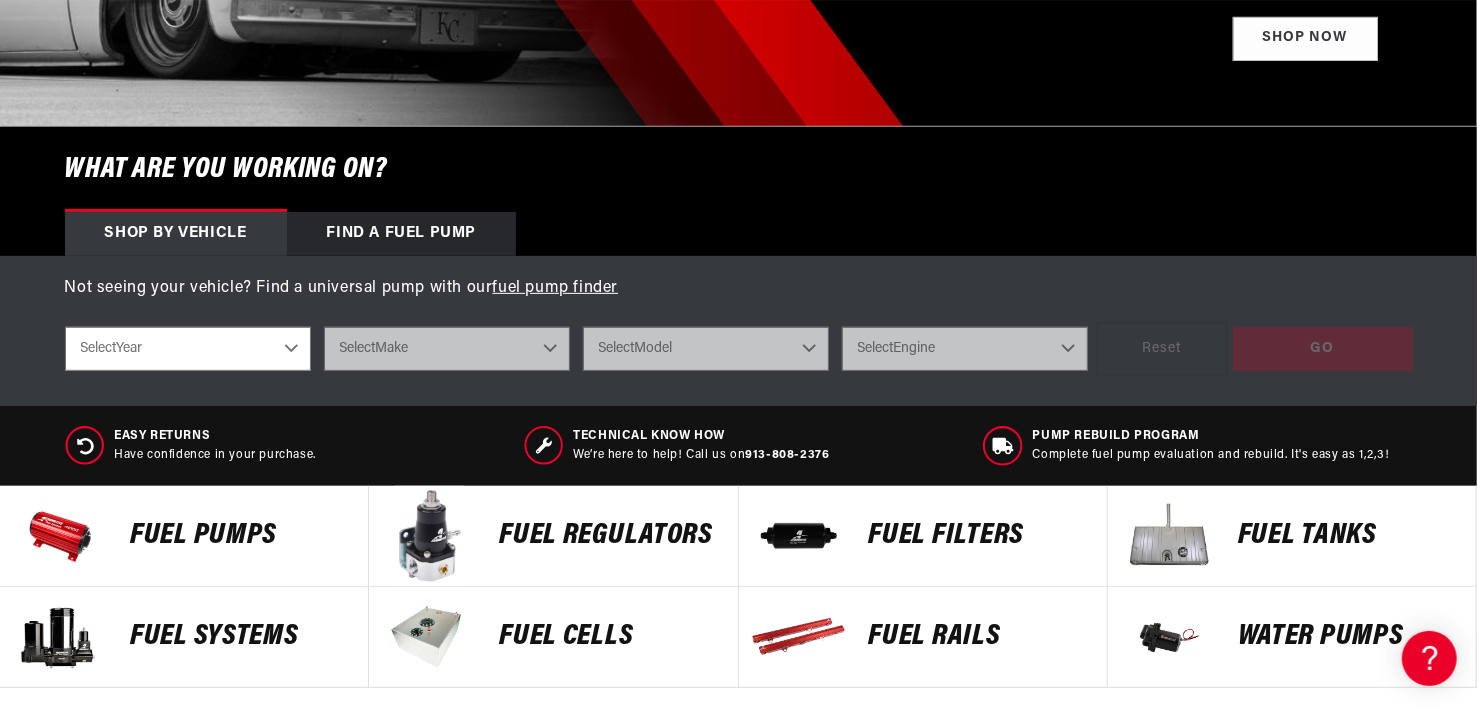 scroll, scrollTop: 0, scrollLeft: 0, axis: both 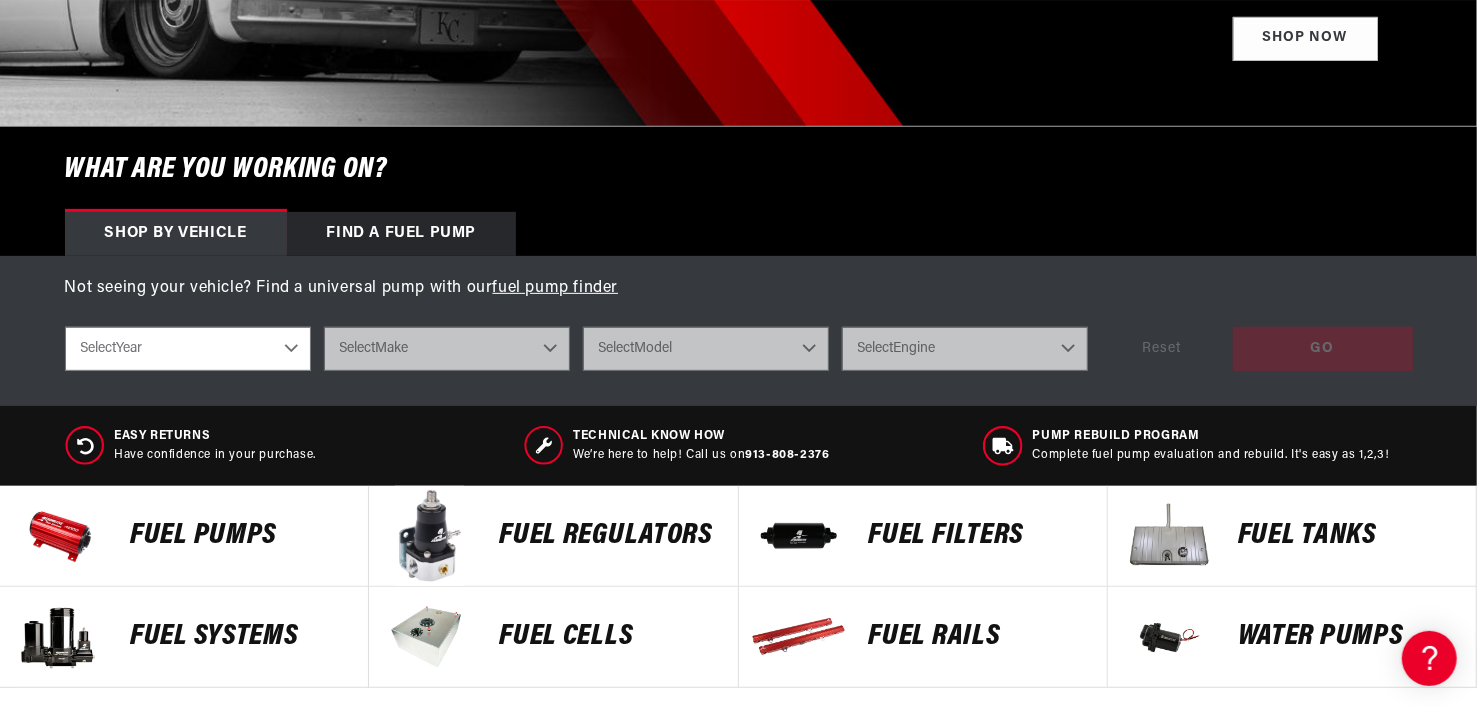 click on "Select  Year
2023
2022
2021
2020
2019
2018
2017
2016
2015
2014
2013
2012
2011
2010
2009
2008
2007
2006
2005
2004
2003
2002
2001
2000
1999
1998
1997
1996
1995
1994
1993
1992
1991
1990
1989
1988
1987" at bounding box center (188, 349) 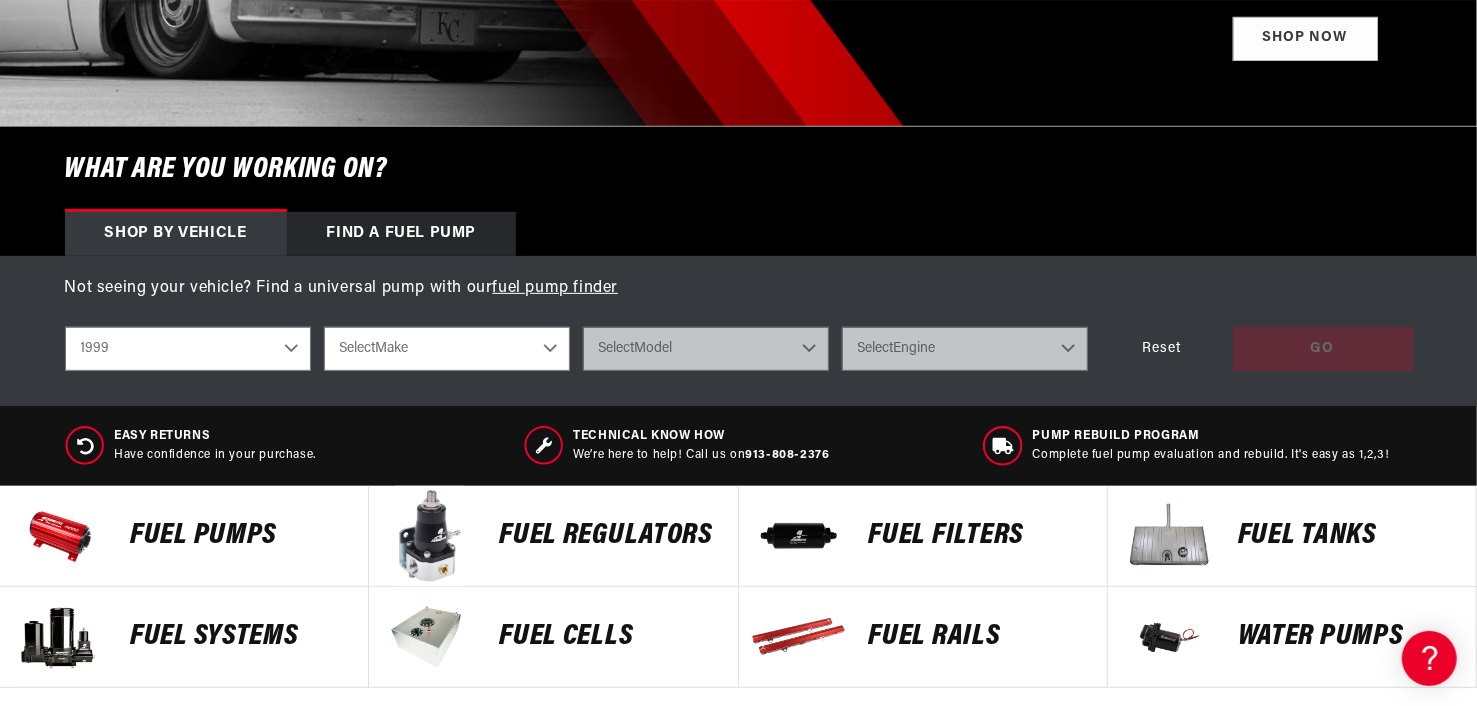 scroll, scrollTop: 0, scrollLeft: 791, axis: horizontal 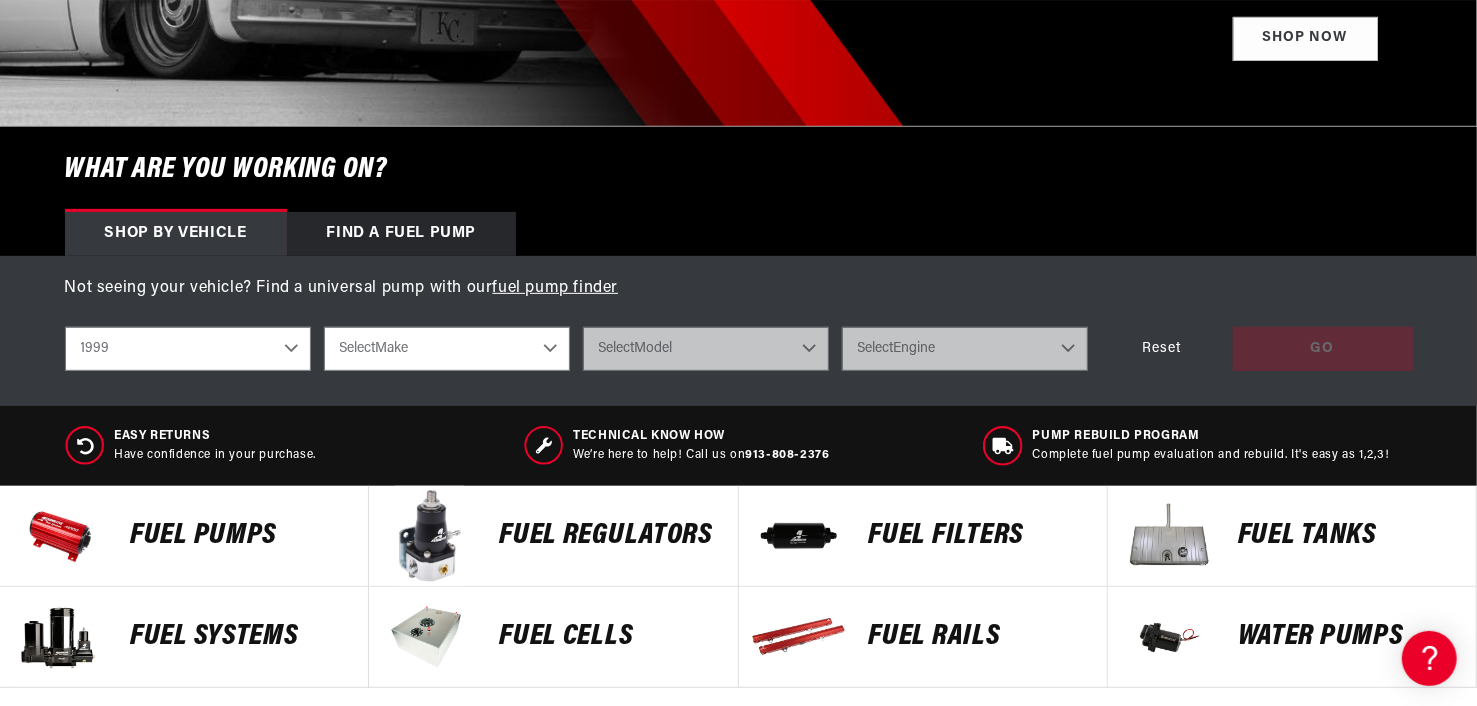 click on "2023
2022
2021
2020
2019
2018
2017
2016
2015
2014
2013
2012
2011
2010
2009
2008
2007
2006
2005
2004
2003
2002
2001
2000
1999
1998
1997
1996
1995
1994
1993
1992
1991
1990
1989
1988
1987
1986 1985" at bounding box center (188, 349) 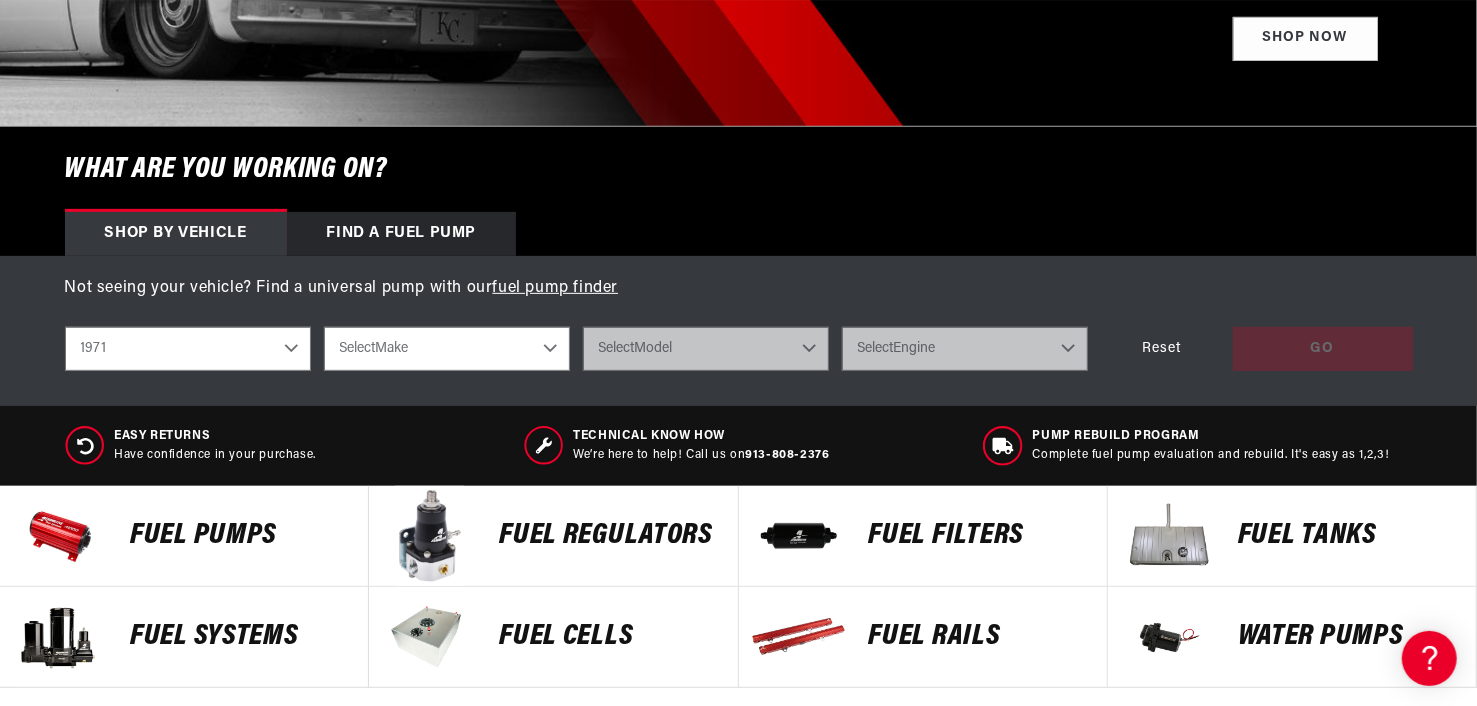 click on "2023
2022
2021
2020
2019
2018
2017
2016
2015
2014
2013
2012
2011
2010
2009
2008
2007
2006
2005
2004
2003
2002
2001
2000
1999
1998
1997
1996
1995
1994
1993
1992
1991
1990
1989
1988
1987
1986 1985" at bounding box center [188, 349] 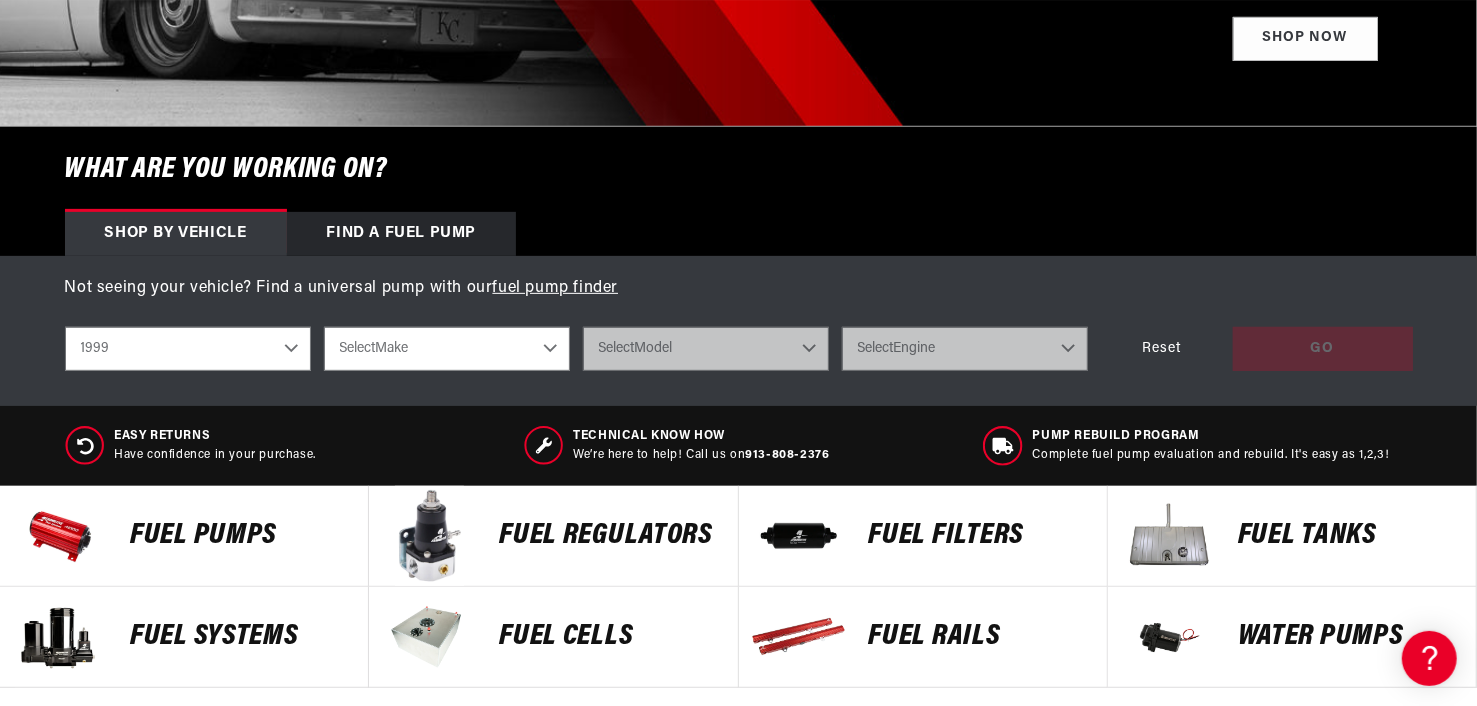 select on "1971" 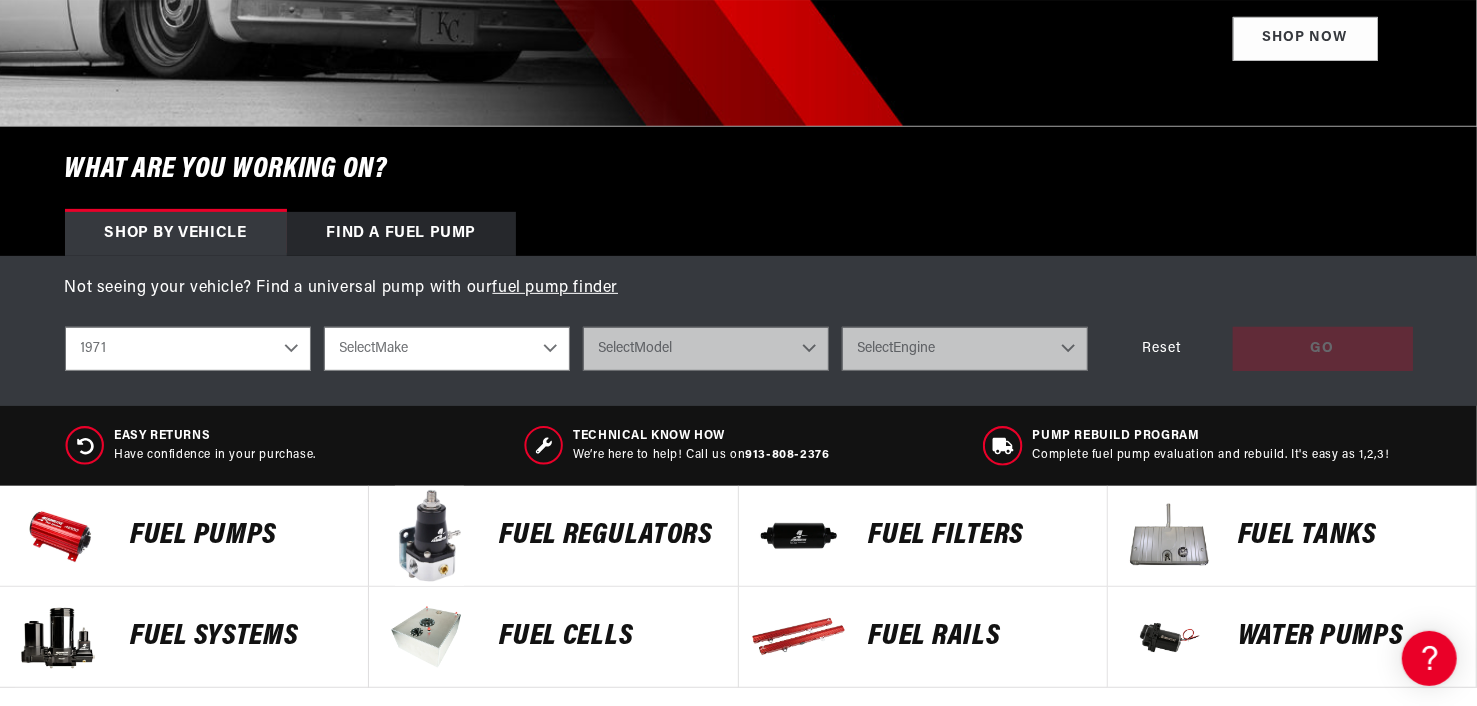 scroll, scrollTop: 0, scrollLeft: 0, axis: both 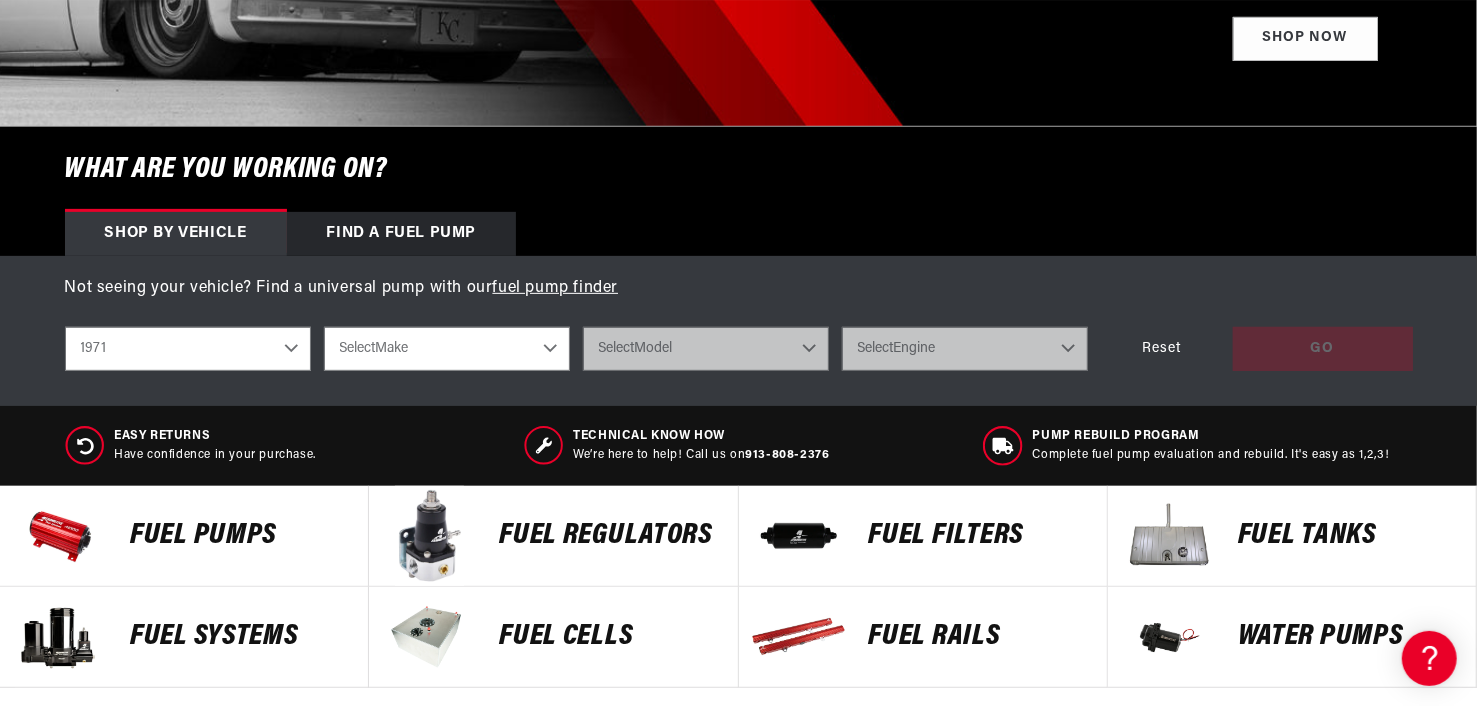 click on "Select  Make
Buick
Chevrolet
Dodge
Ford
GMC
Oldsmobile
Plymouth
Pontiac" at bounding box center [447, 349] 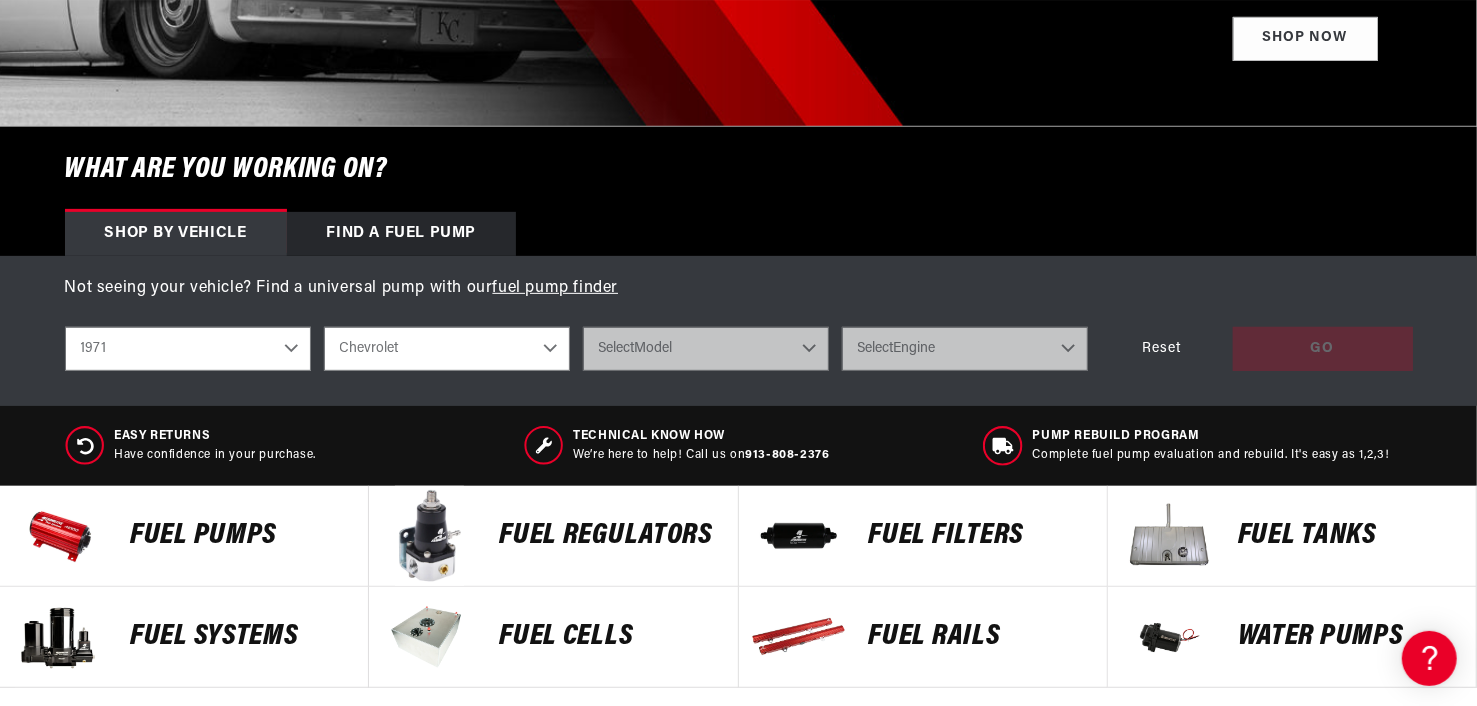 click on "Select  Make
Buick
Chevrolet
Dodge
Ford
GMC
Oldsmobile
Plymouth
Pontiac" at bounding box center (447, 349) 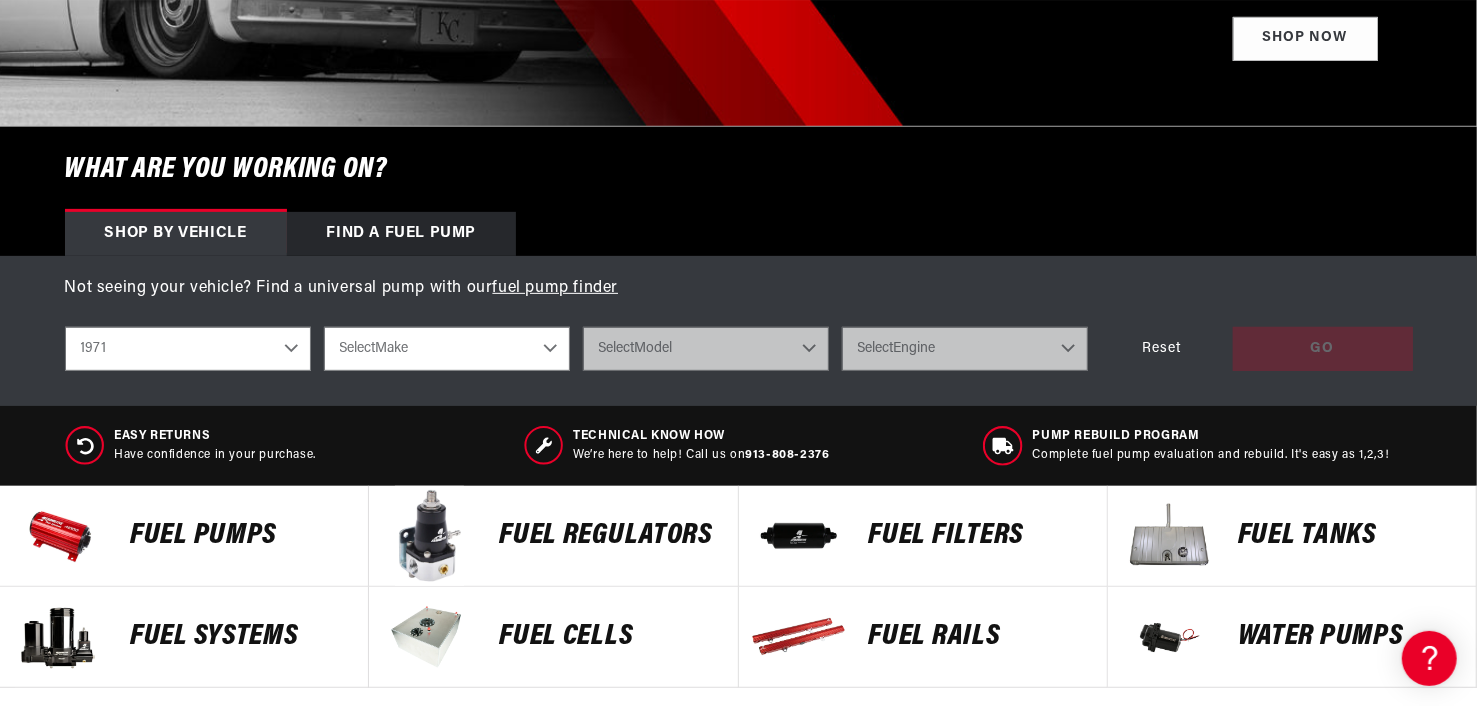select on "Chevrolet" 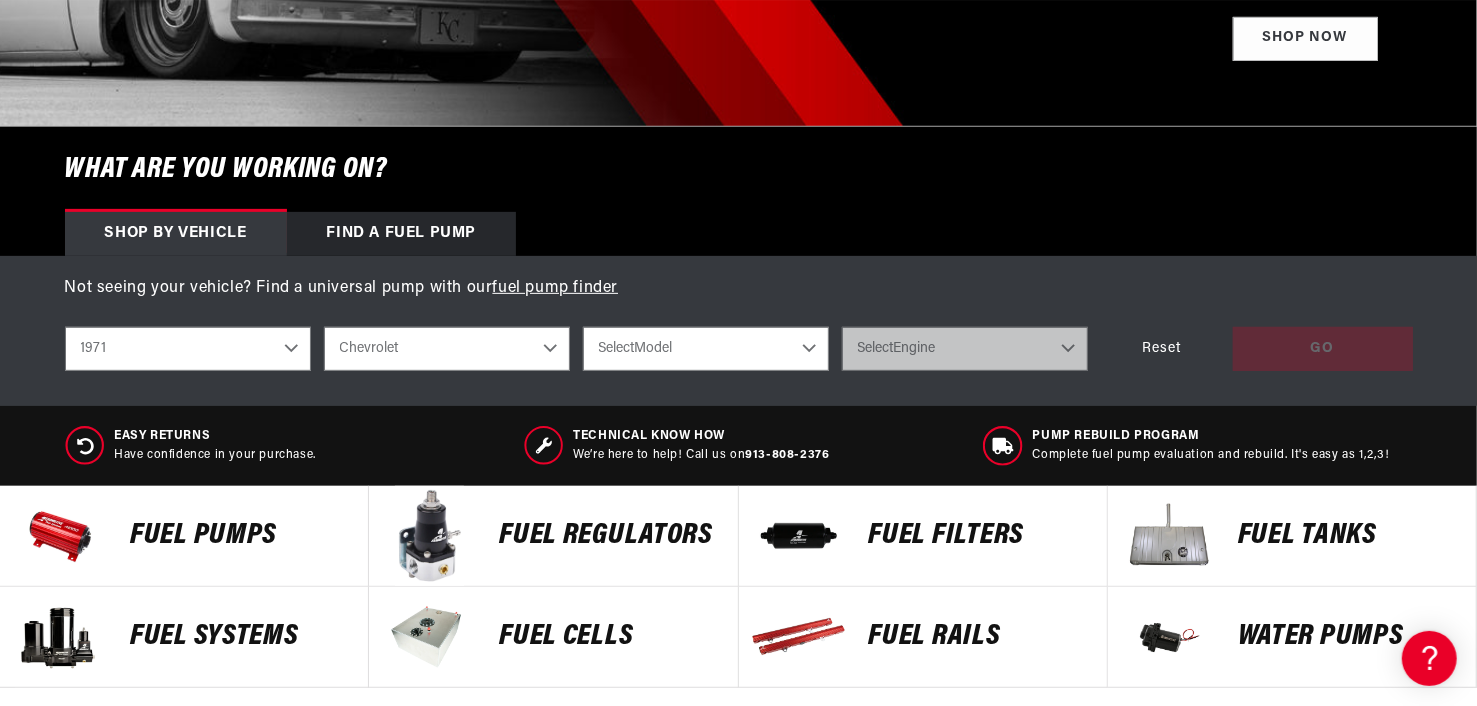 click on "Select  Model
C10 Pickup
C20 Pickup
Camaro
Chevelle
Corvette
K10 Pickup
K20 Pickup
Monte Carlo
Nova" at bounding box center [706, 349] 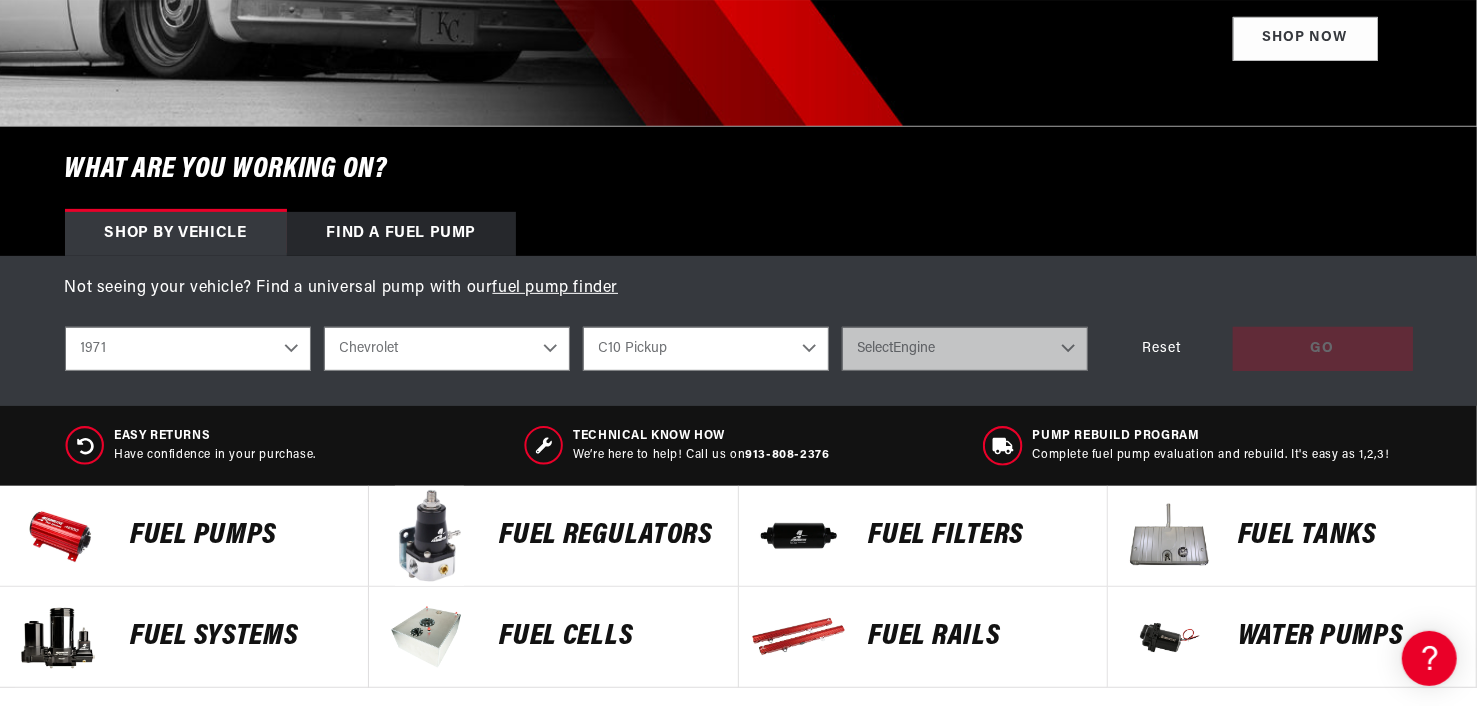 click on "Select  Model
C10 Pickup
C20 Pickup
Camaro
Chevelle
Corvette
K10 Pickup
K20 Pickup
Monte Carlo
Nova" at bounding box center (706, 349) 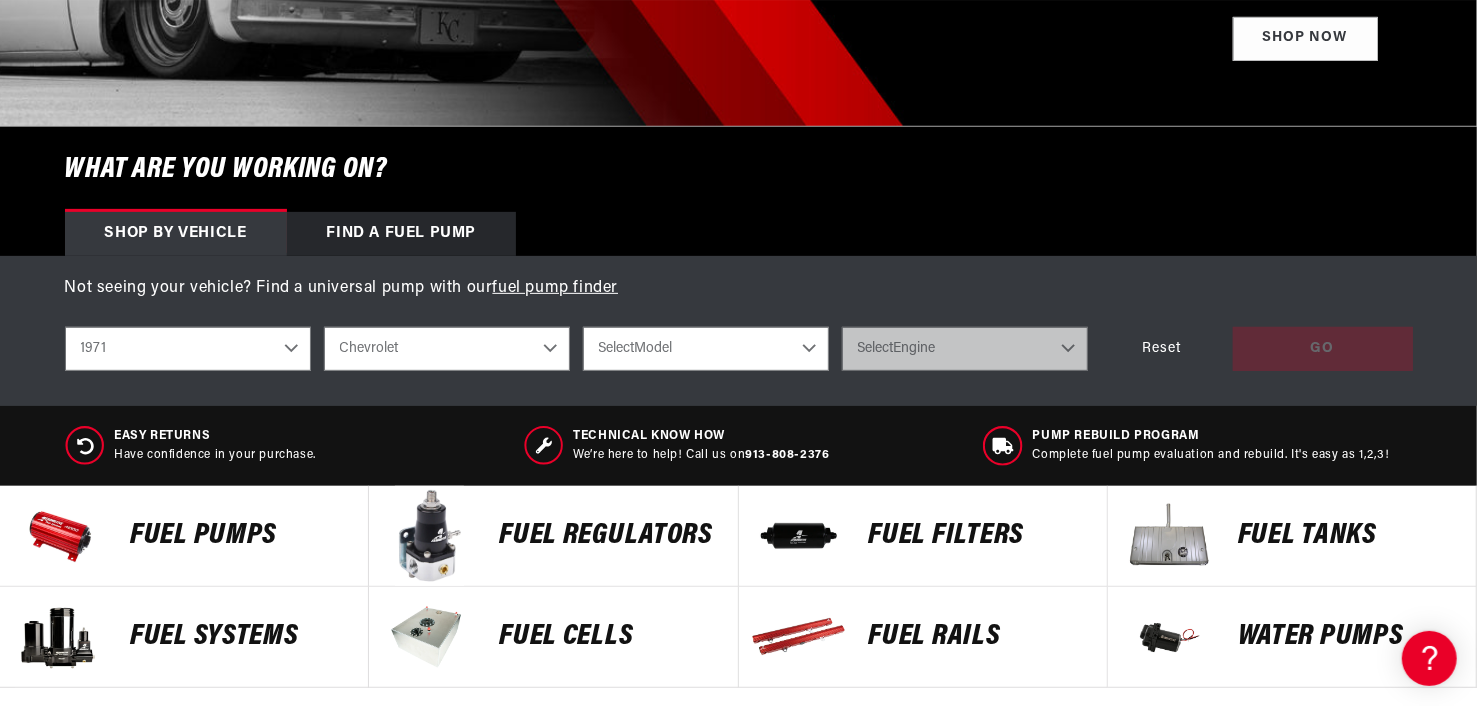 select on "C10-Pickup" 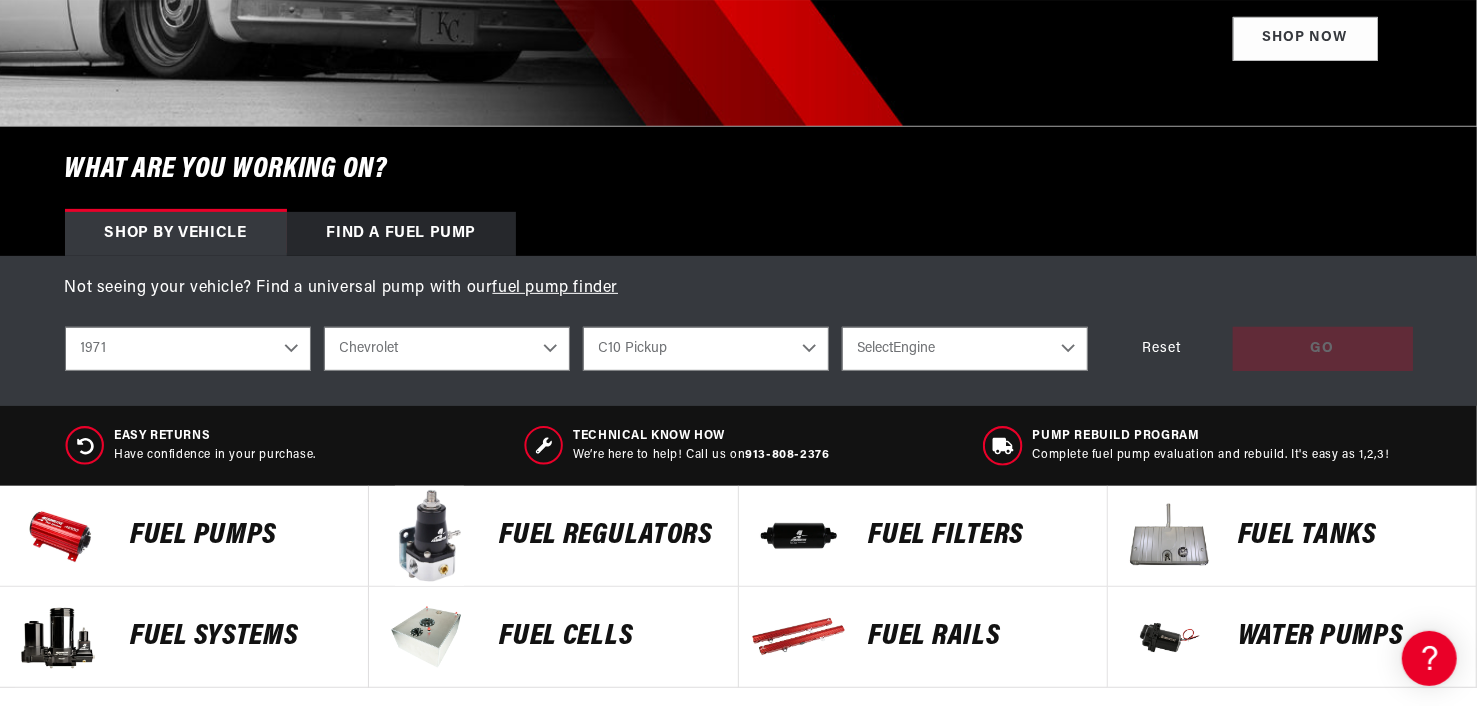 click on "Select  Engine
4.1L
4.8L
5.0L
5.7L
6.6L" at bounding box center [965, 349] 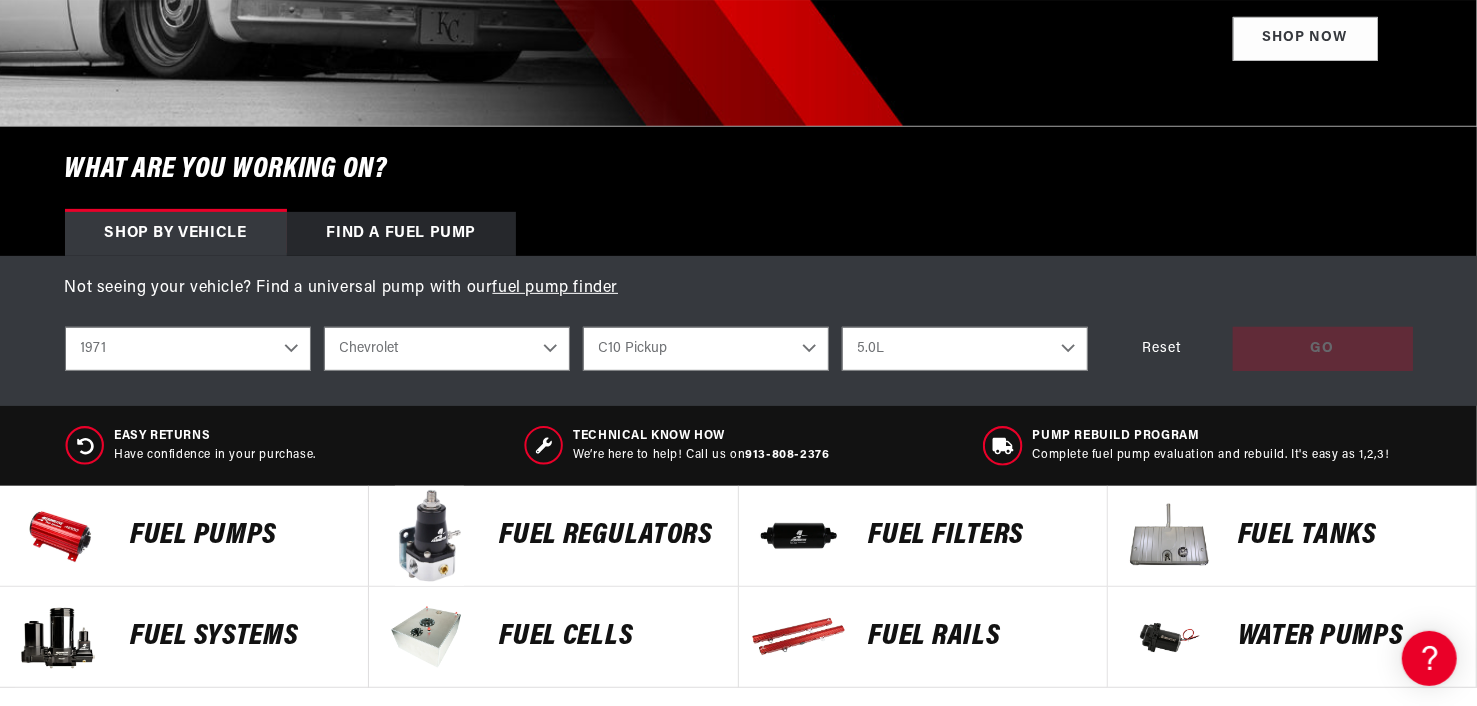 click on "Select  Engine
4.1L
4.8L
5.0L
5.7L
6.6L" at bounding box center (965, 349) 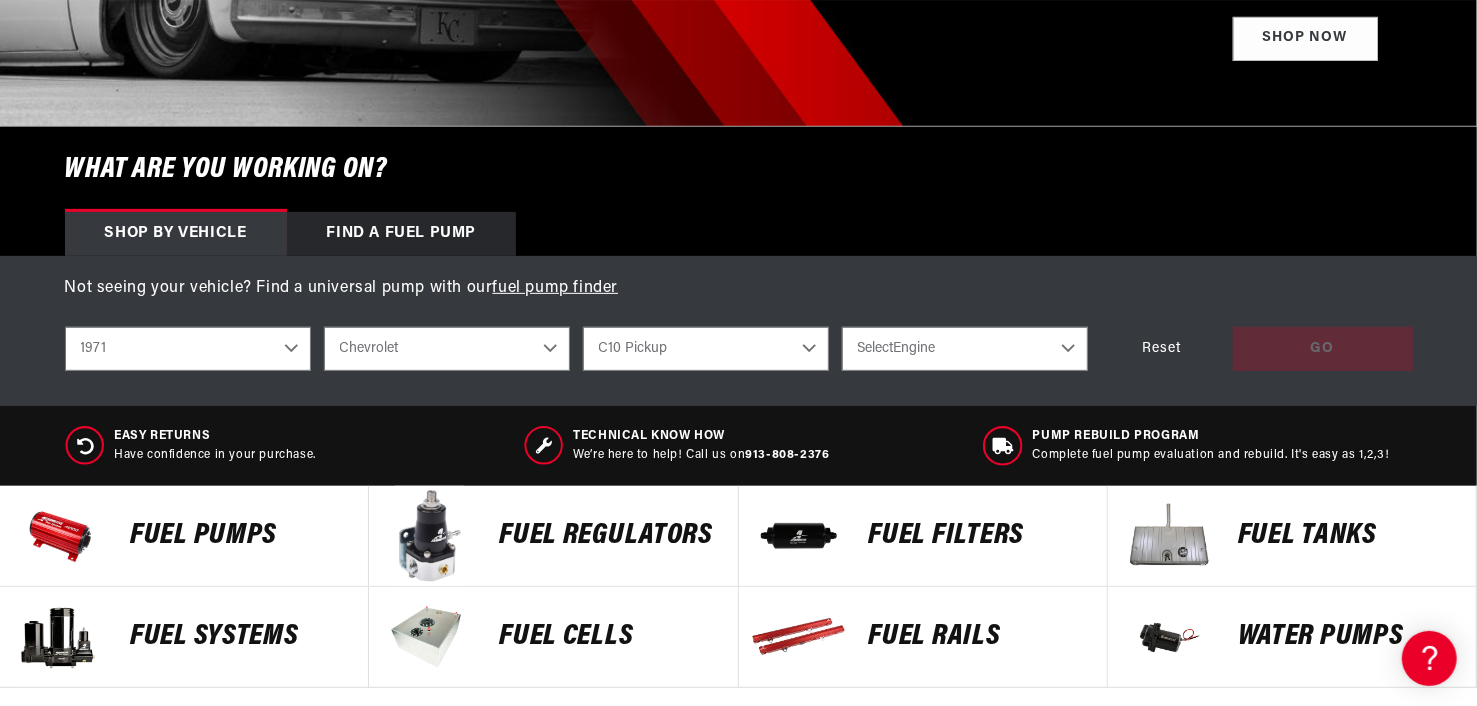 scroll, scrollTop: 0, scrollLeft: 0, axis: both 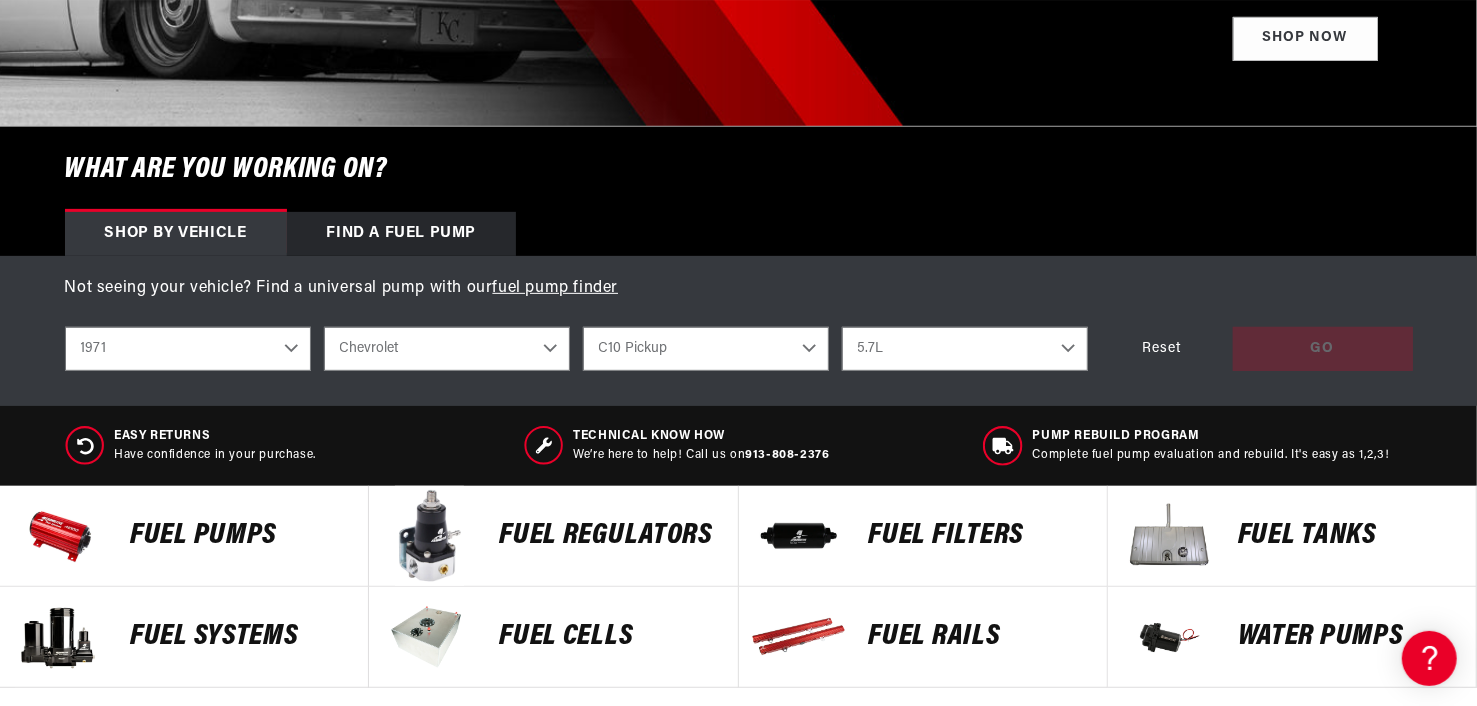 click on "Select  Engine
4.1L
4.8L
5.0L
5.7L
6.6L" at bounding box center [965, 349] 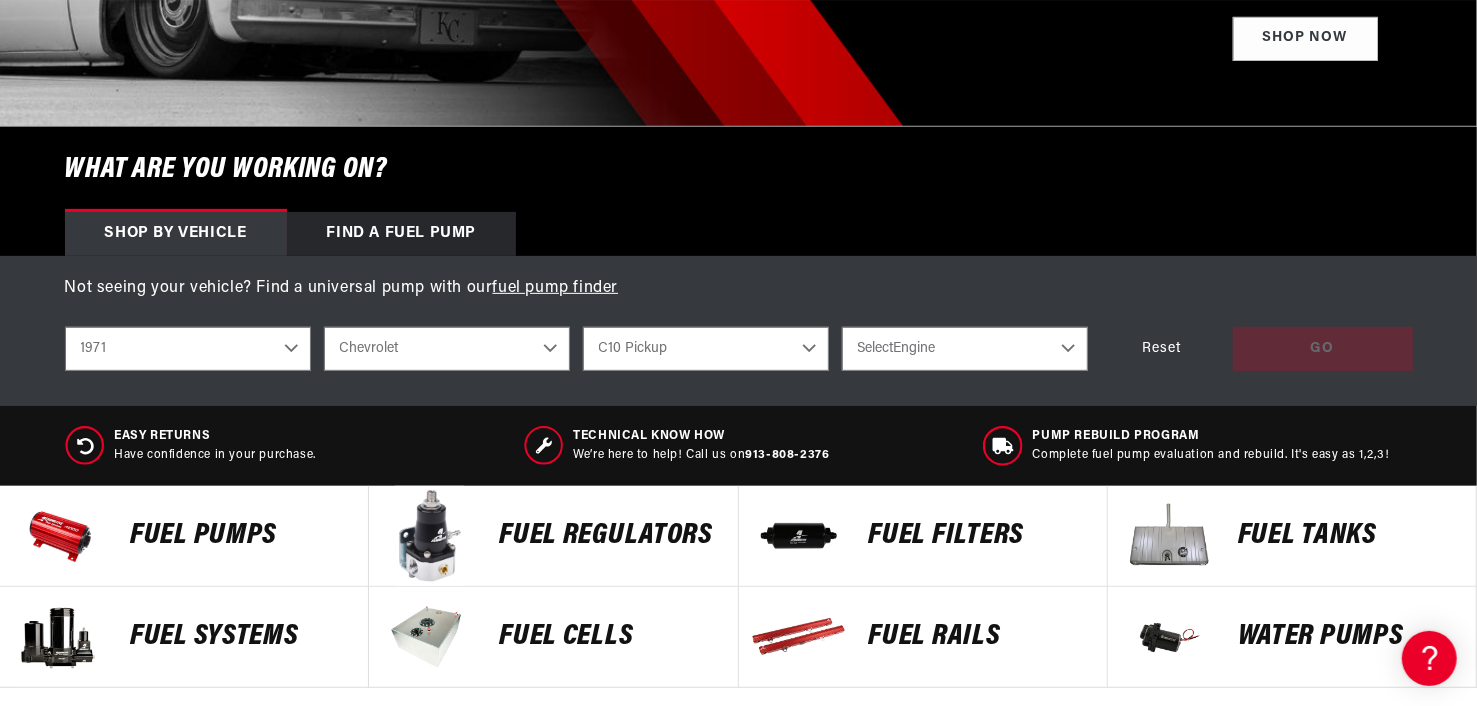 scroll, scrollTop: 0, scrollLeft: 791, axis: horizontal 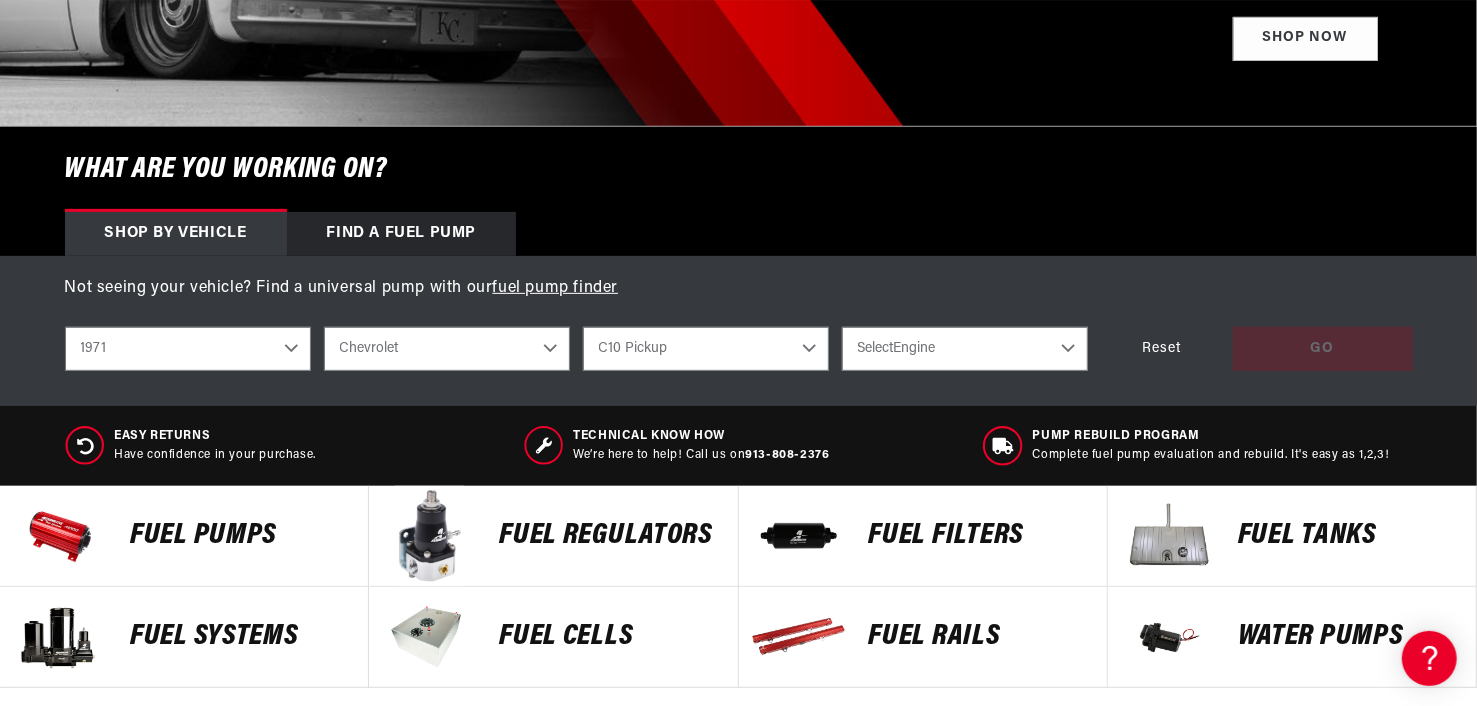select on "5.7L" 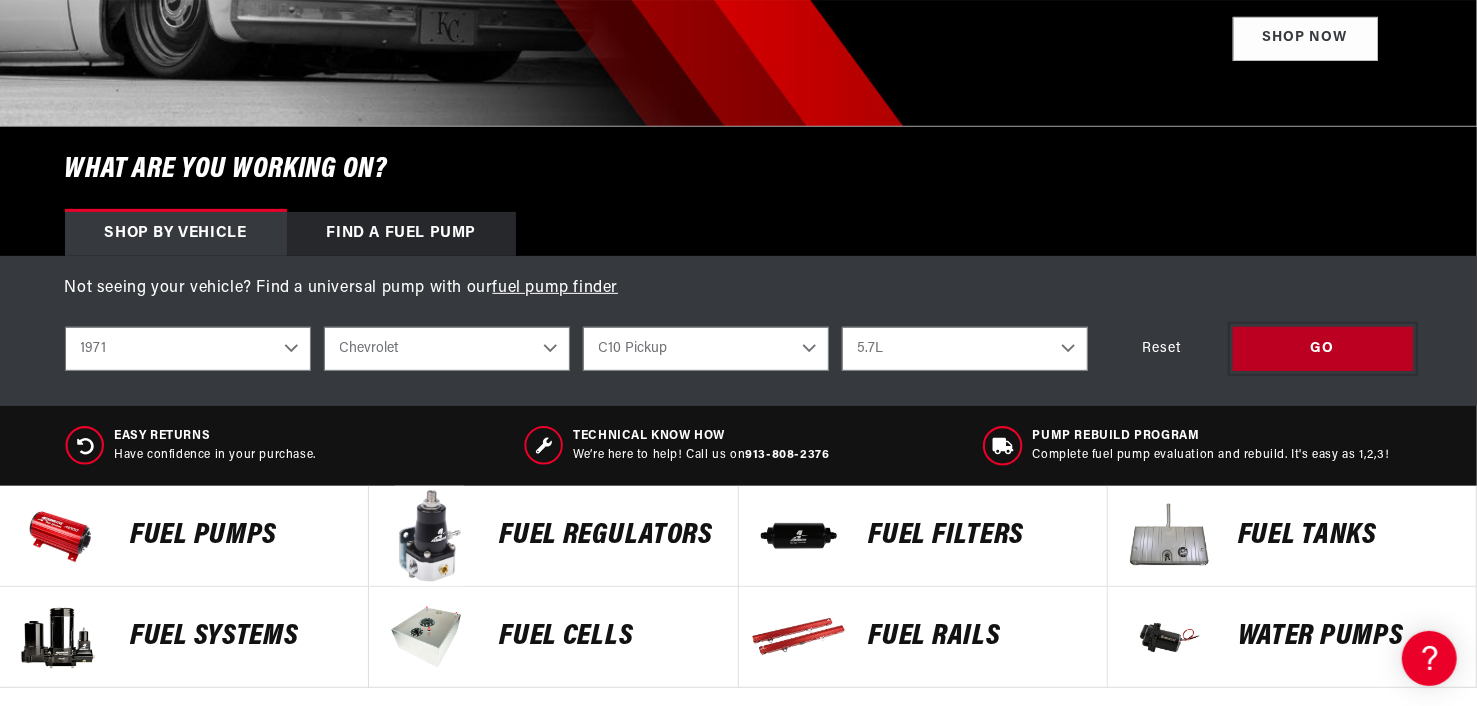 click on "GO" at bounding box center [1323, 349] 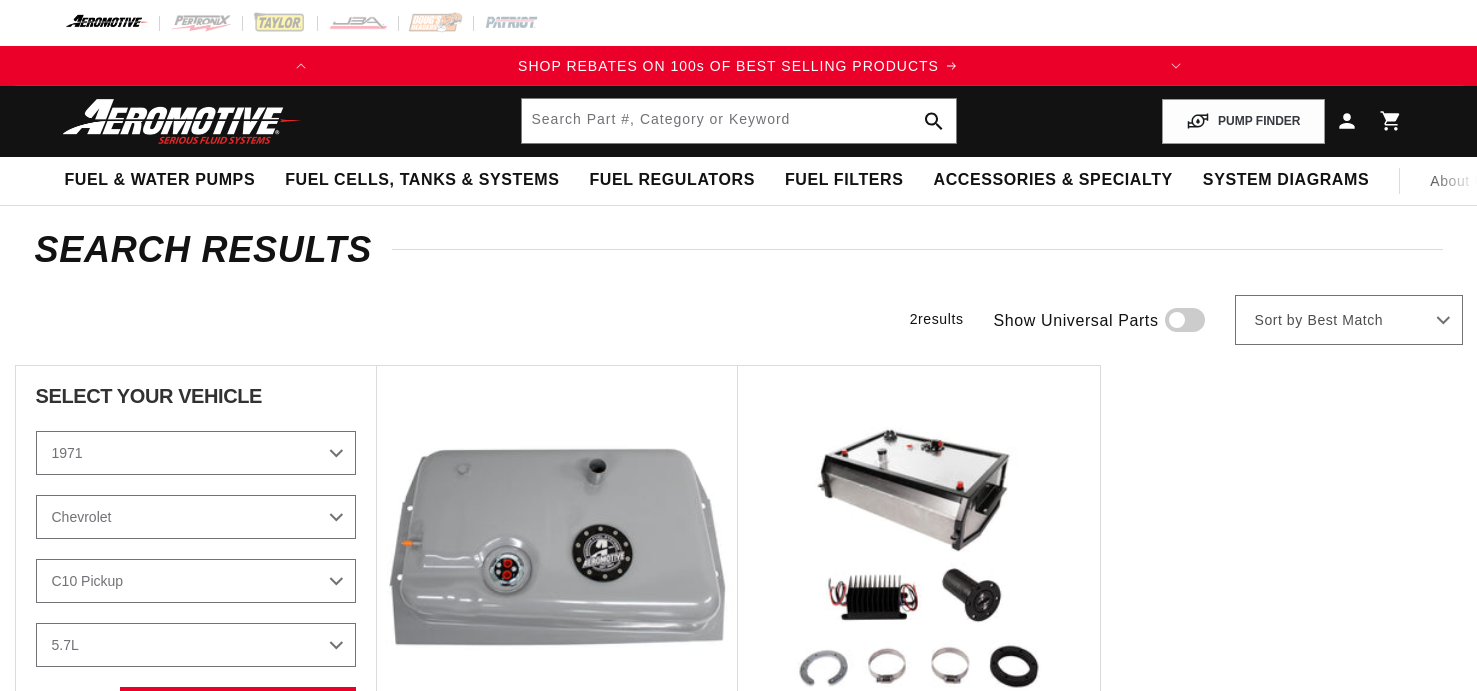 select on "1971" 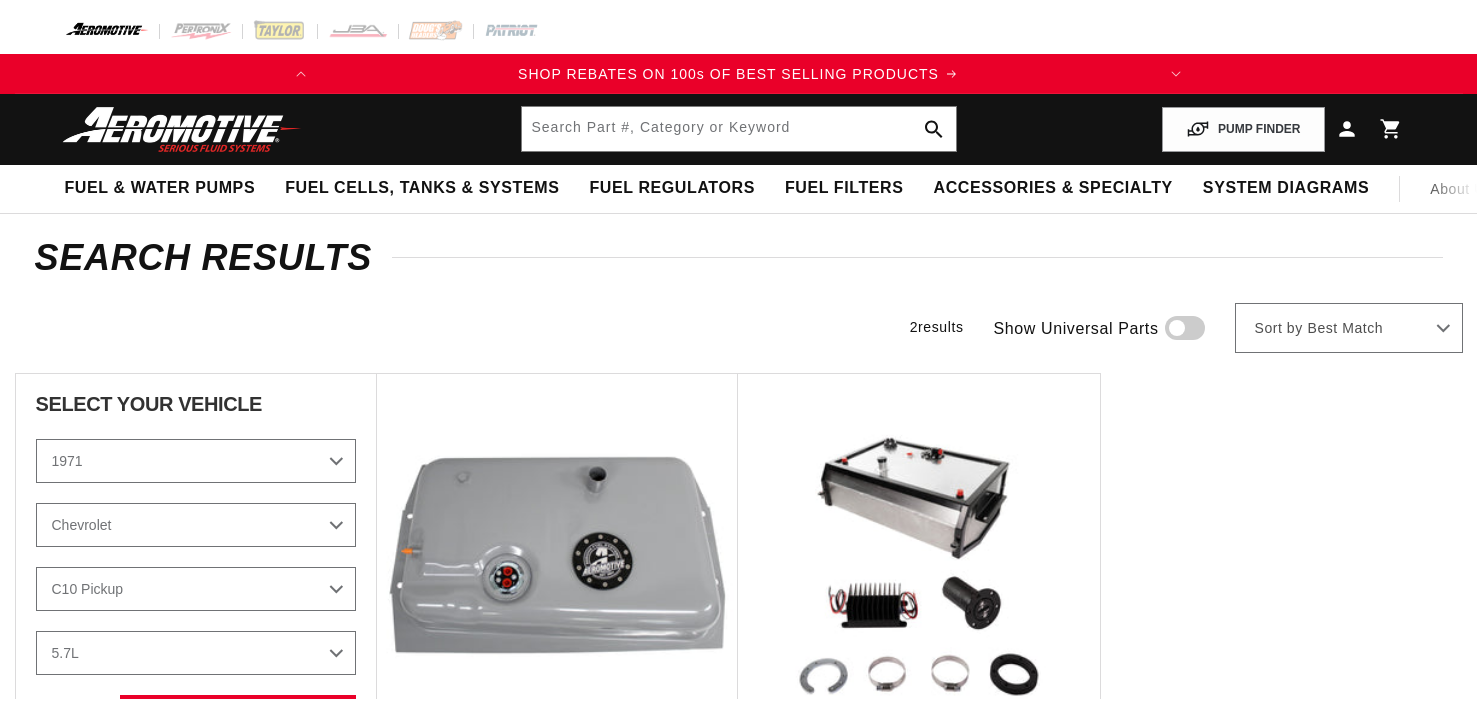 scroll, scrollTop: 0, scrollLeft: 0, axis: both 